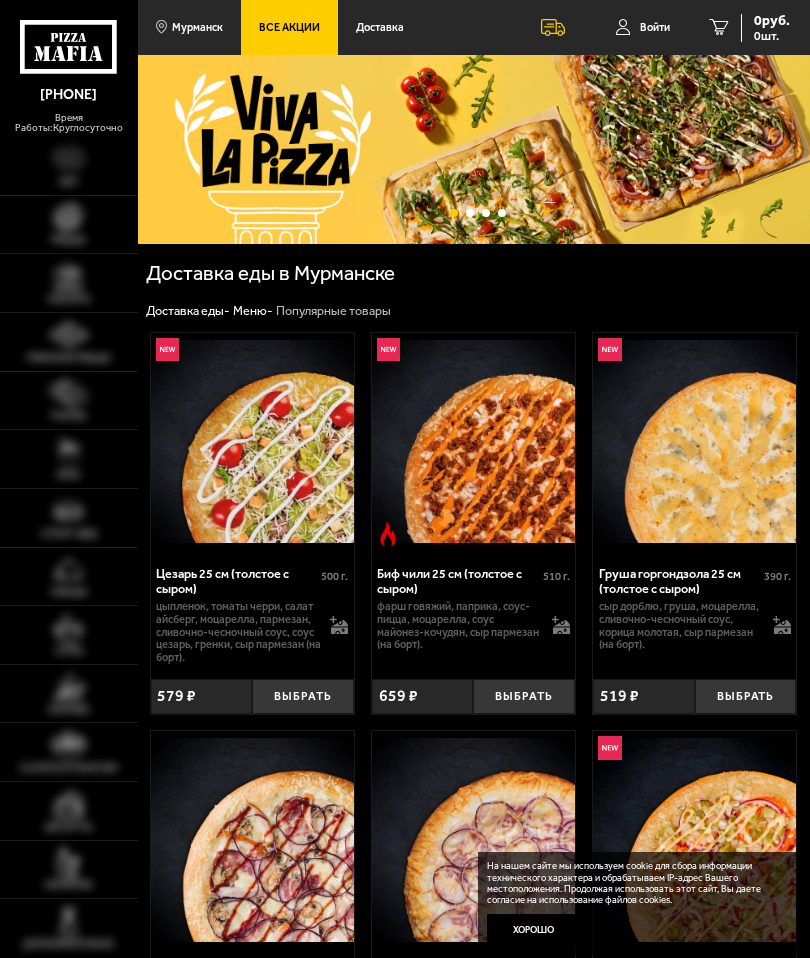 scroll, scrollTop: 0, scrollLeft: 0, axis: both 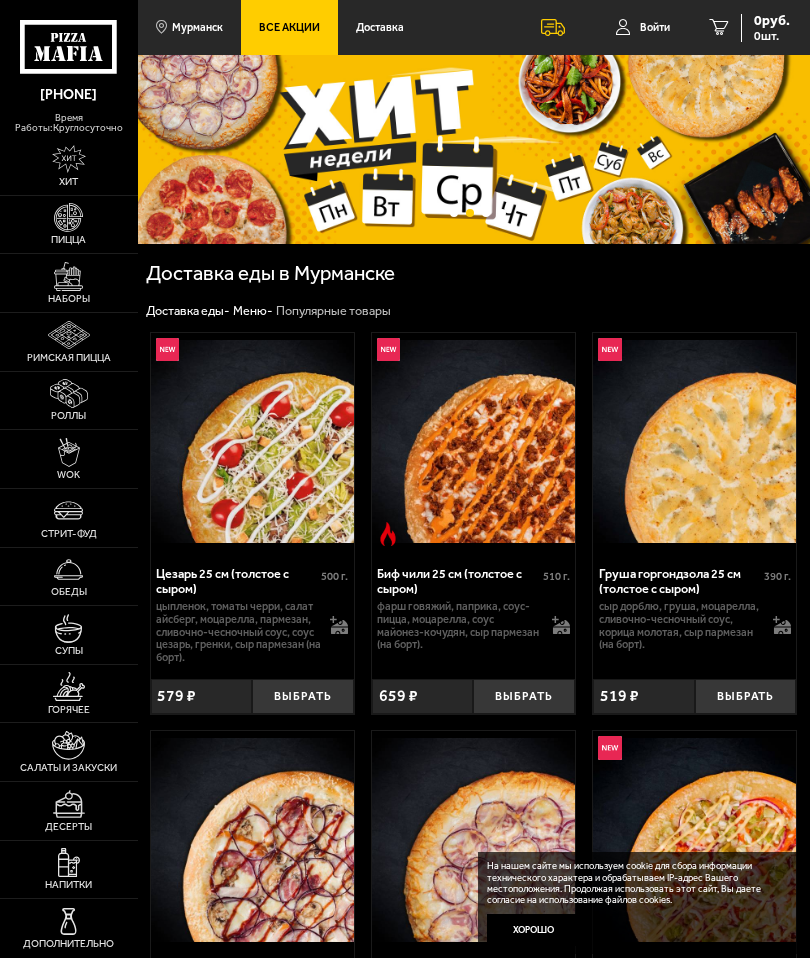 click at bounding box center [68, 217] 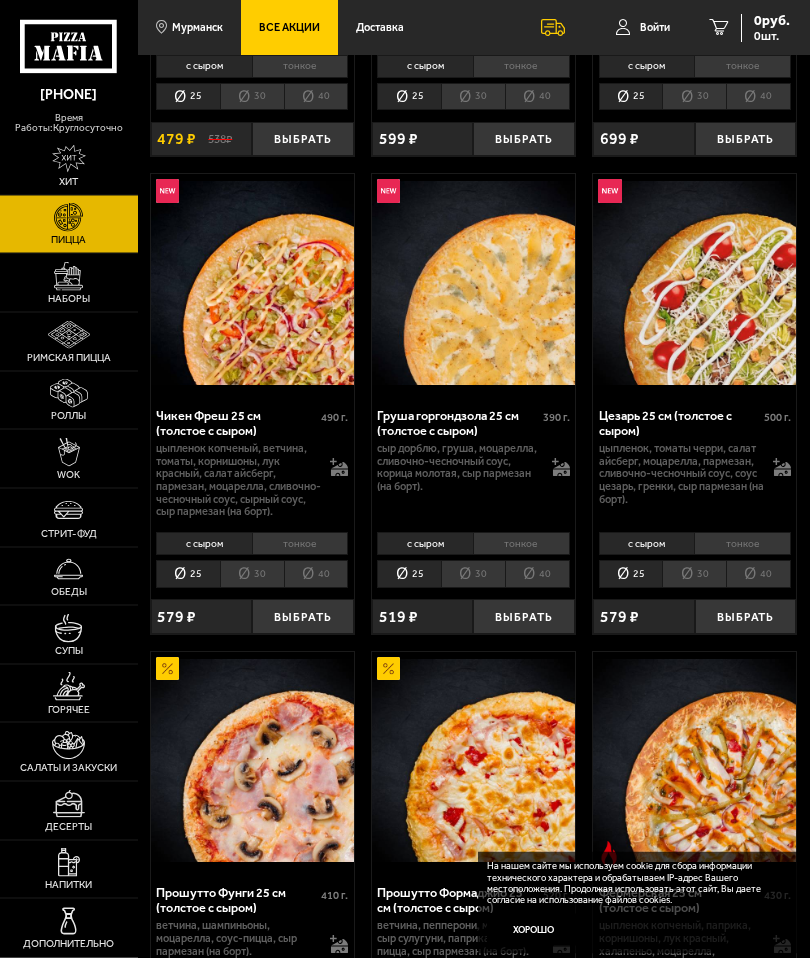 scroll, scrollTop: 1028, scrollLeft: 0, axis: vertical 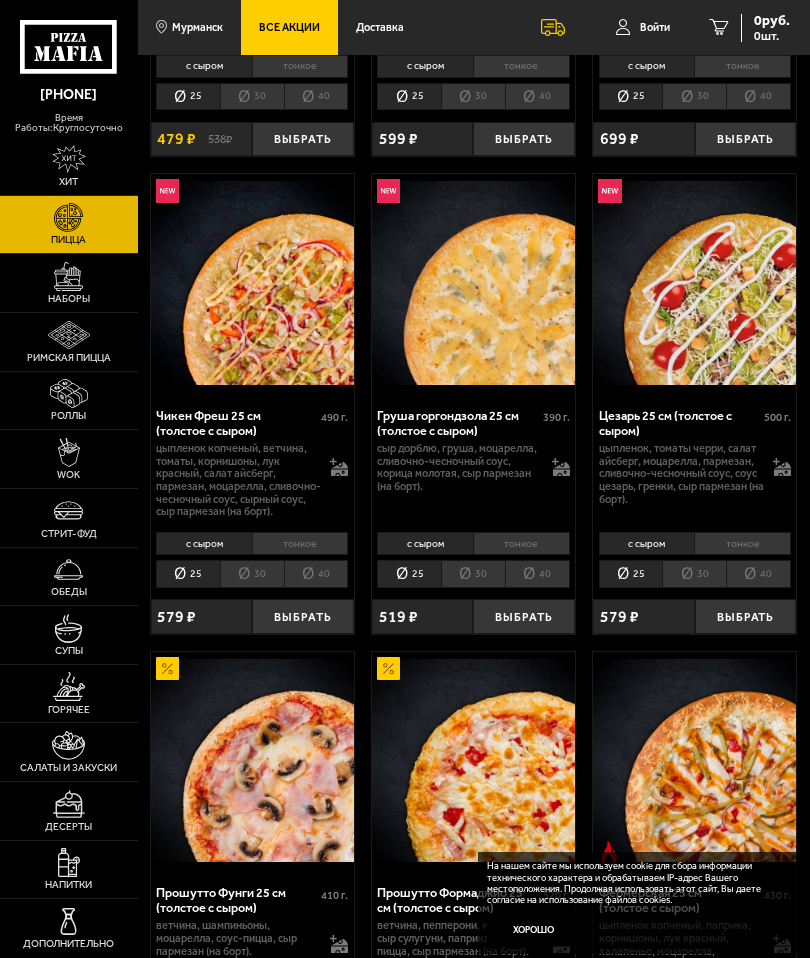 click on "Выбрать" at bounding box center (746, 616) 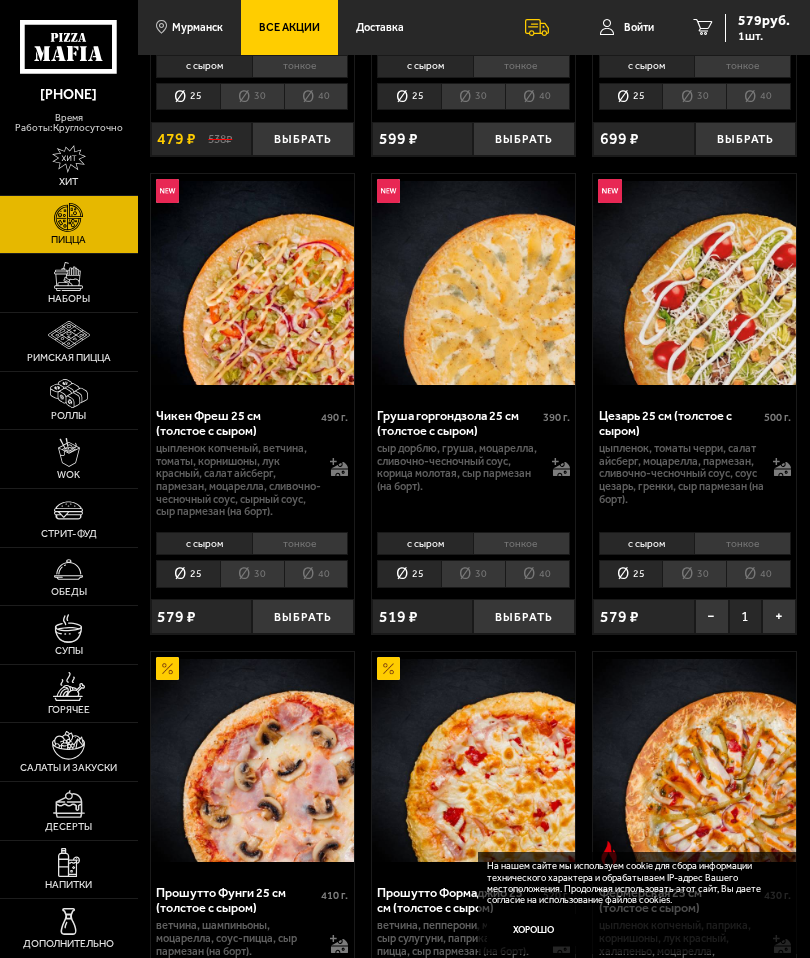 click on "Выбрать" at bounding box center [303, 616] 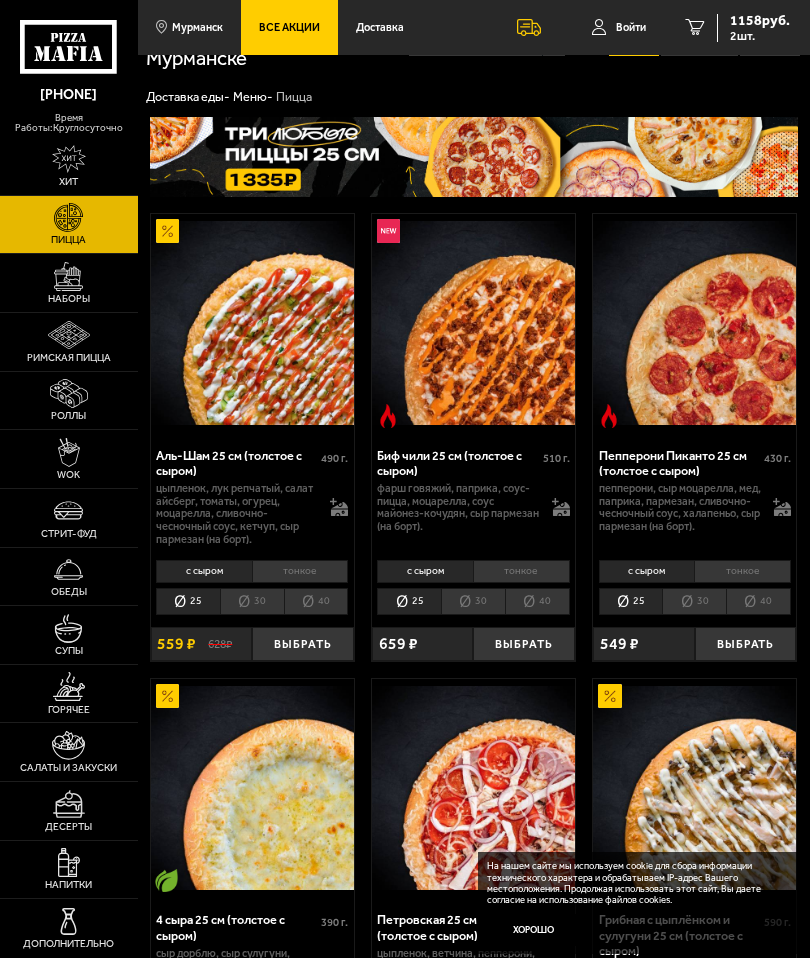 scroll, scrollTop: 0, scrollLeft: 0, axis: both 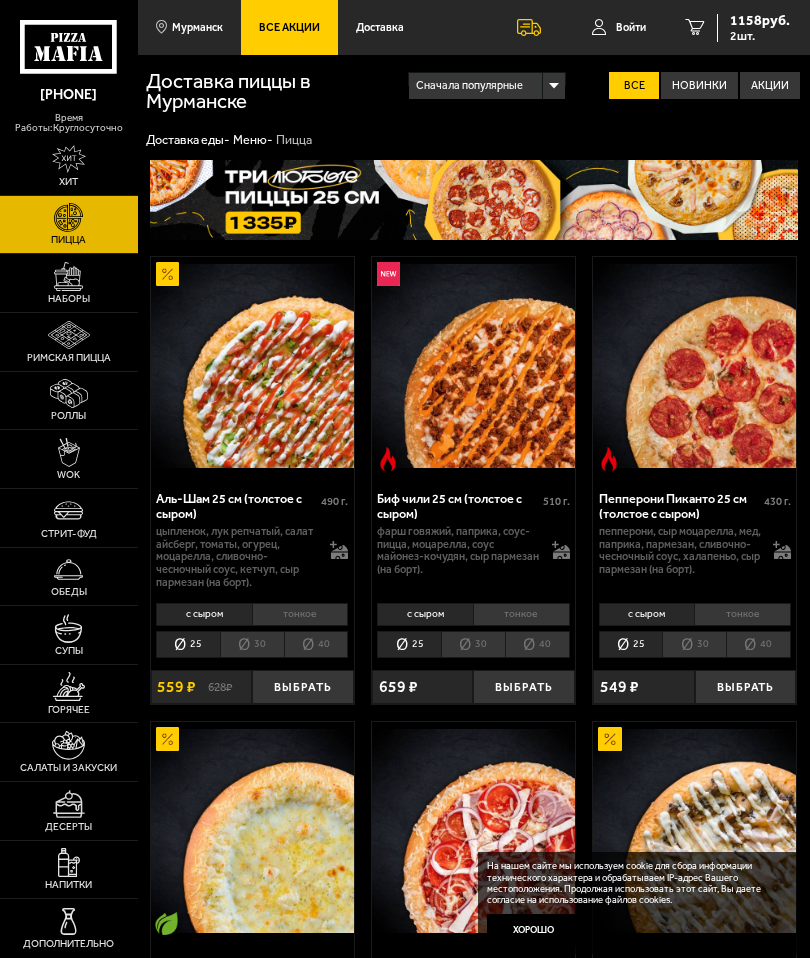 click on "2  шт." at bounding box center (760, 36) 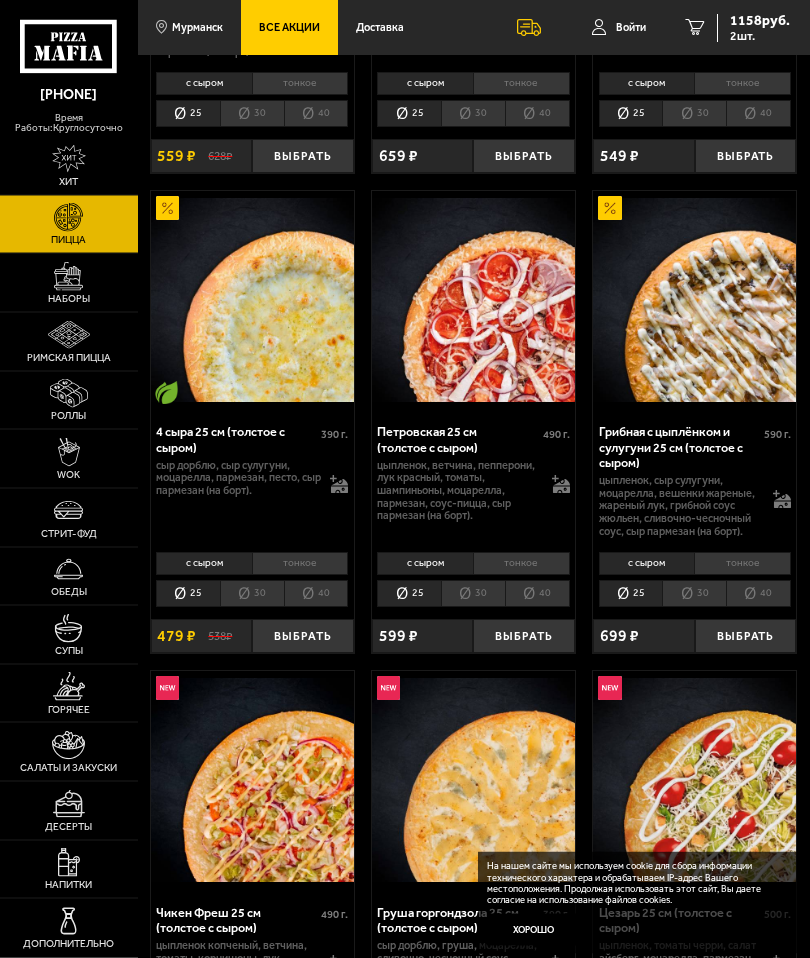 scroll, scrollTop: 527, scrollLeft: 0, axis: vertical 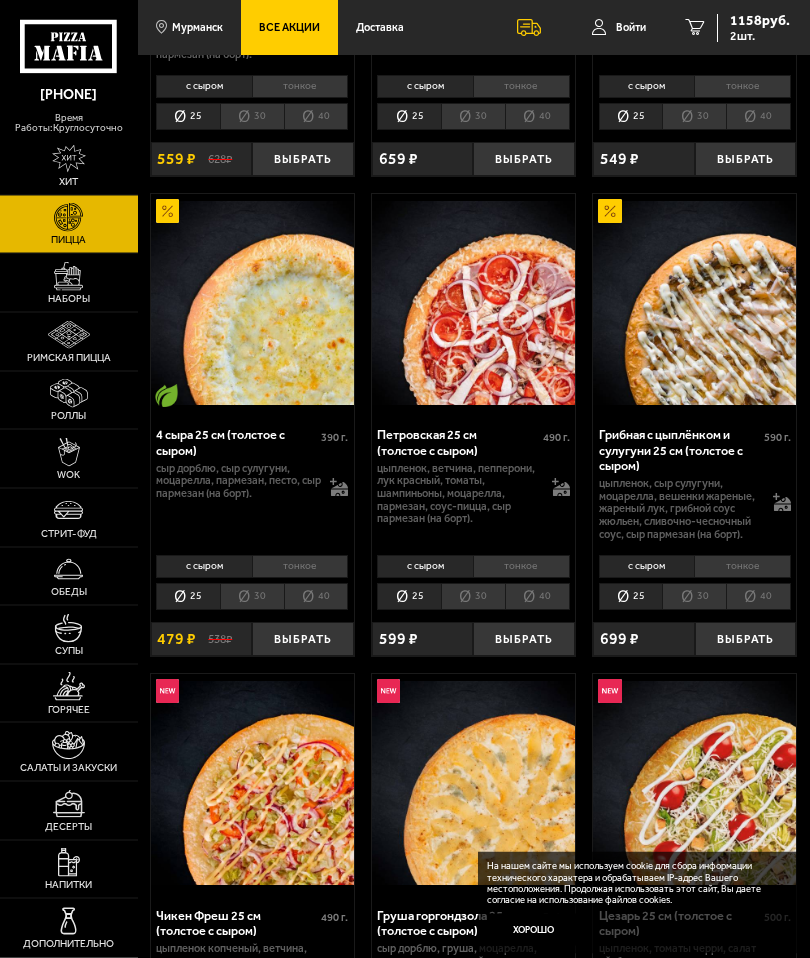 click on "Выбрать" at bounding box center [524, 640] 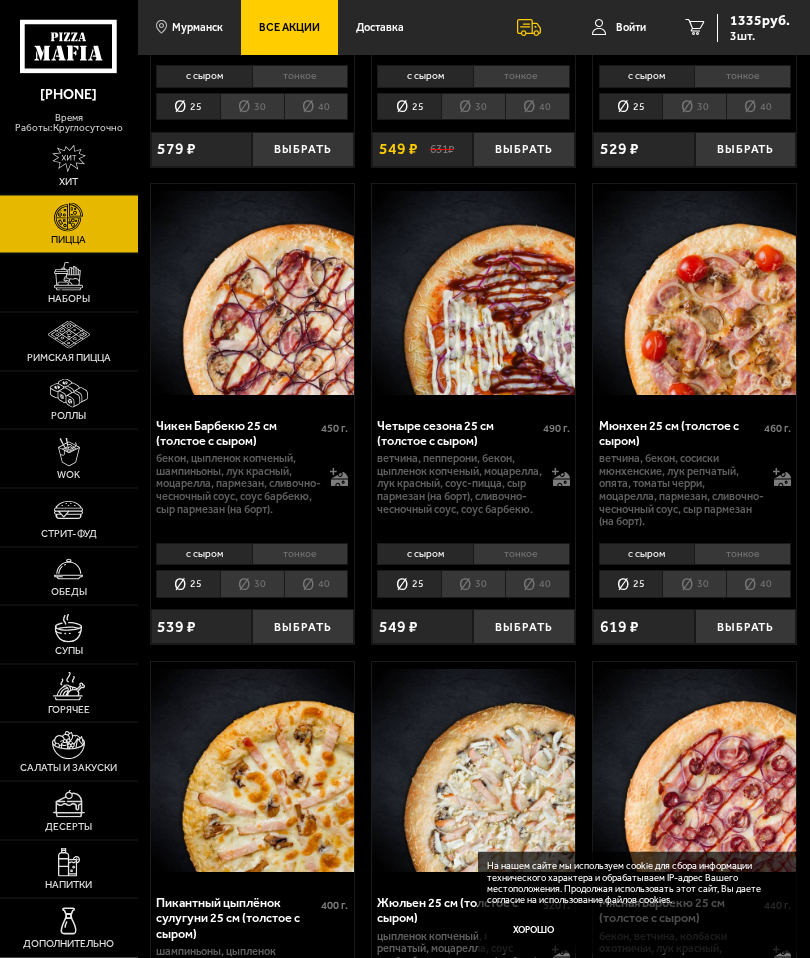 scroll, scrollTop: 2890, scrollLeft: 0, axis: vertical 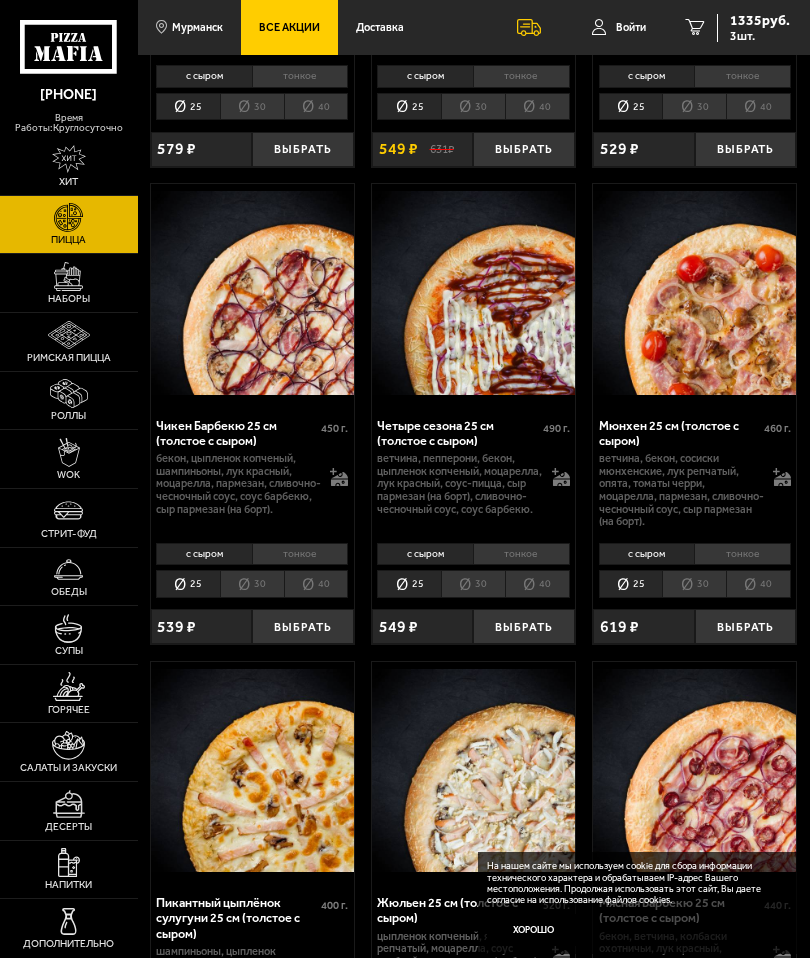 click on "Выбрать" at bounding box center (746, 626) 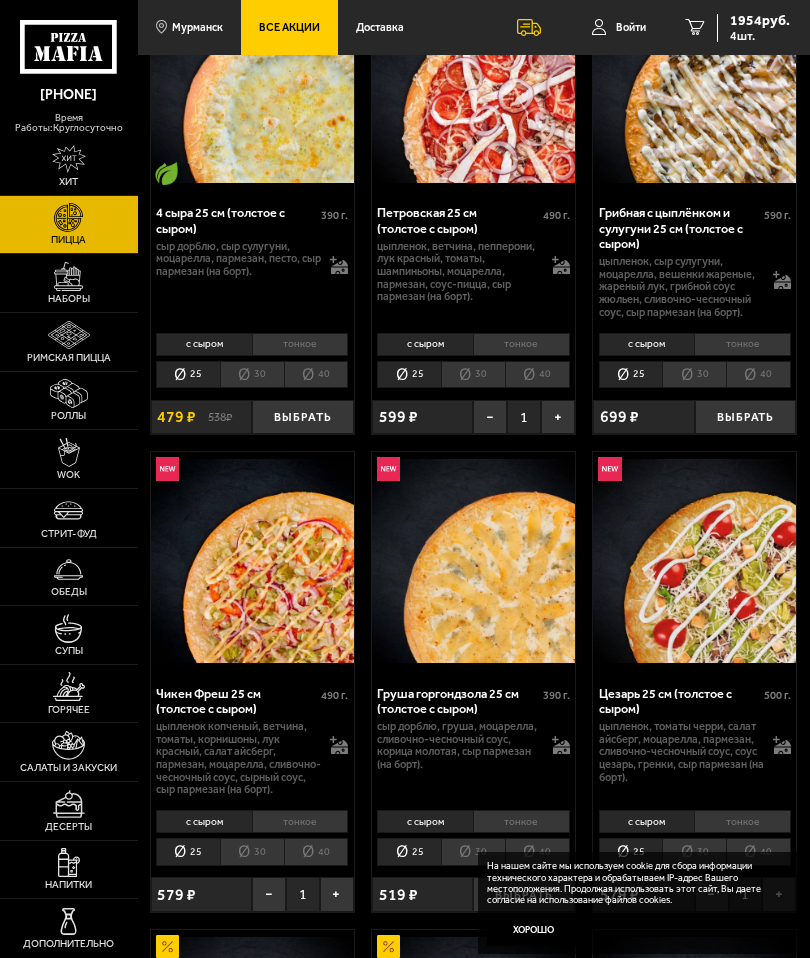 scroll, scrollTop: 740, scrollLeft: 0, axis: vertical 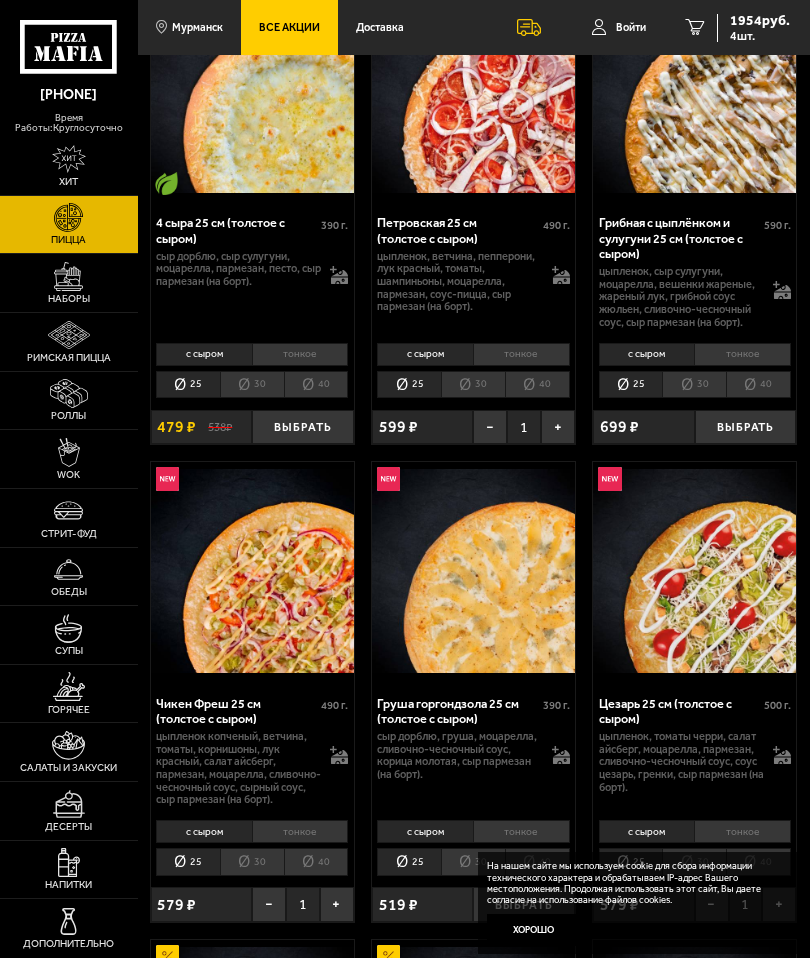 click on "1954  руб." at bounding box center (760, 21) 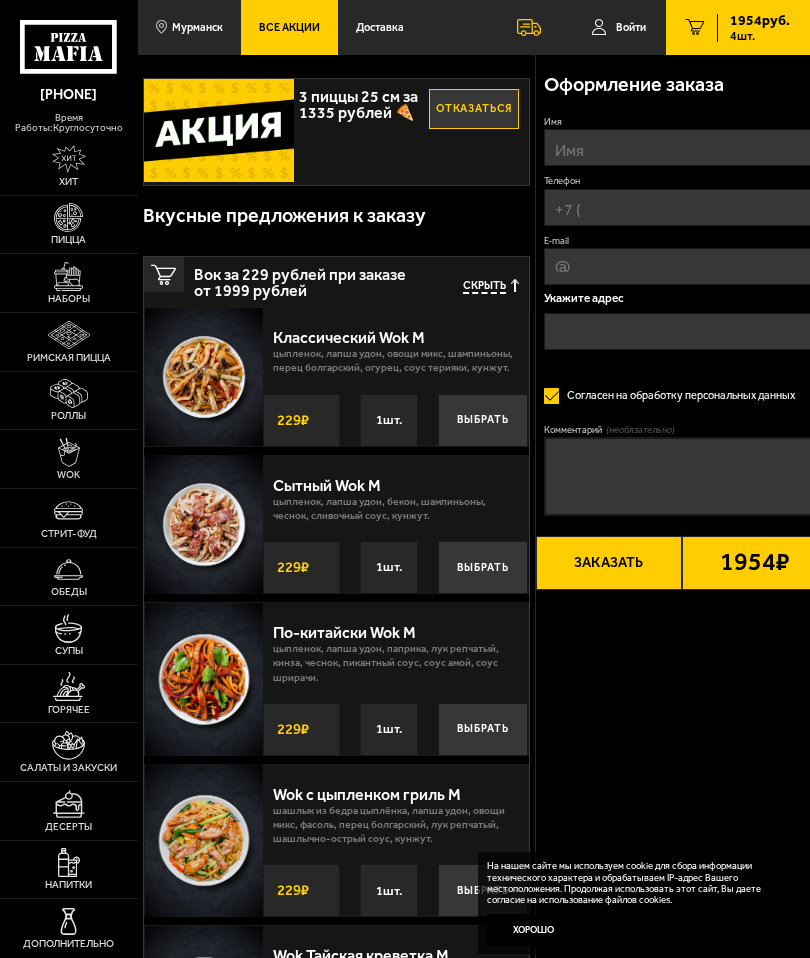 scroll, scrollTop: 0, scrollLeft: 0, axis: both 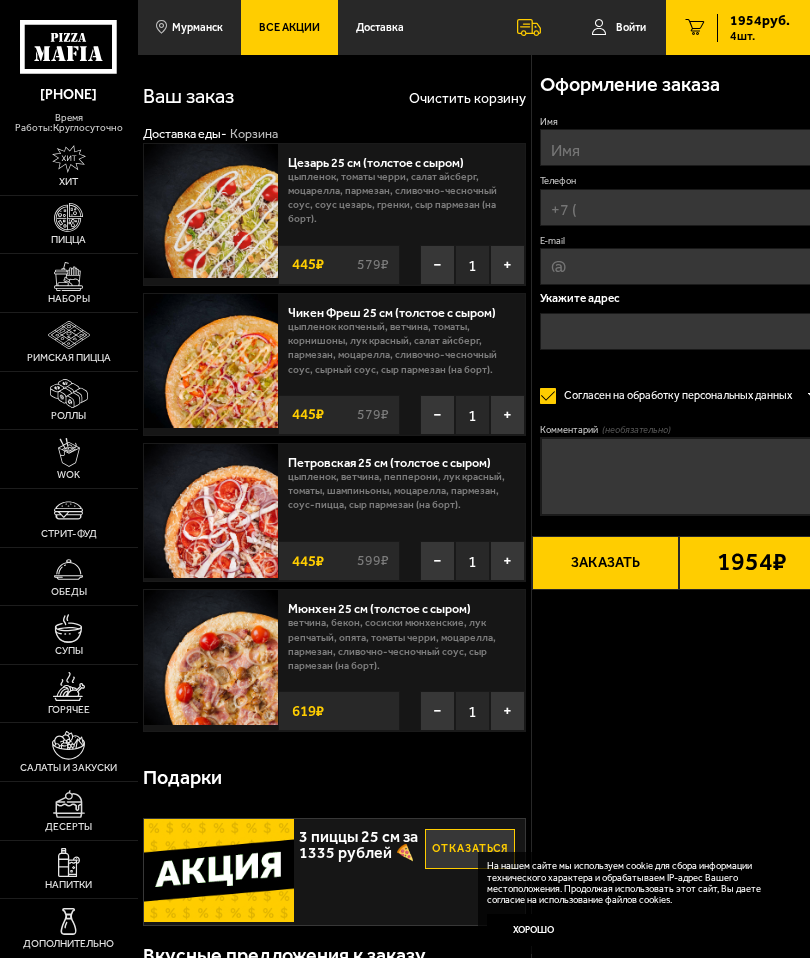 click on "Имя" at bounding box center [678, 147] 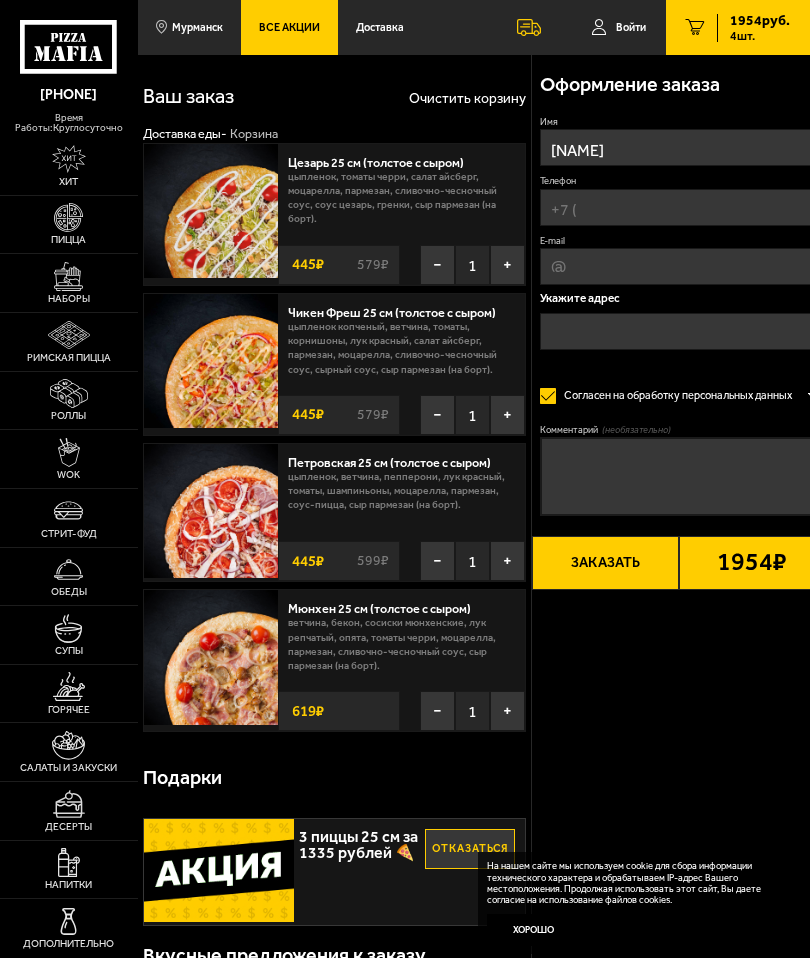 type on "[NAME]" 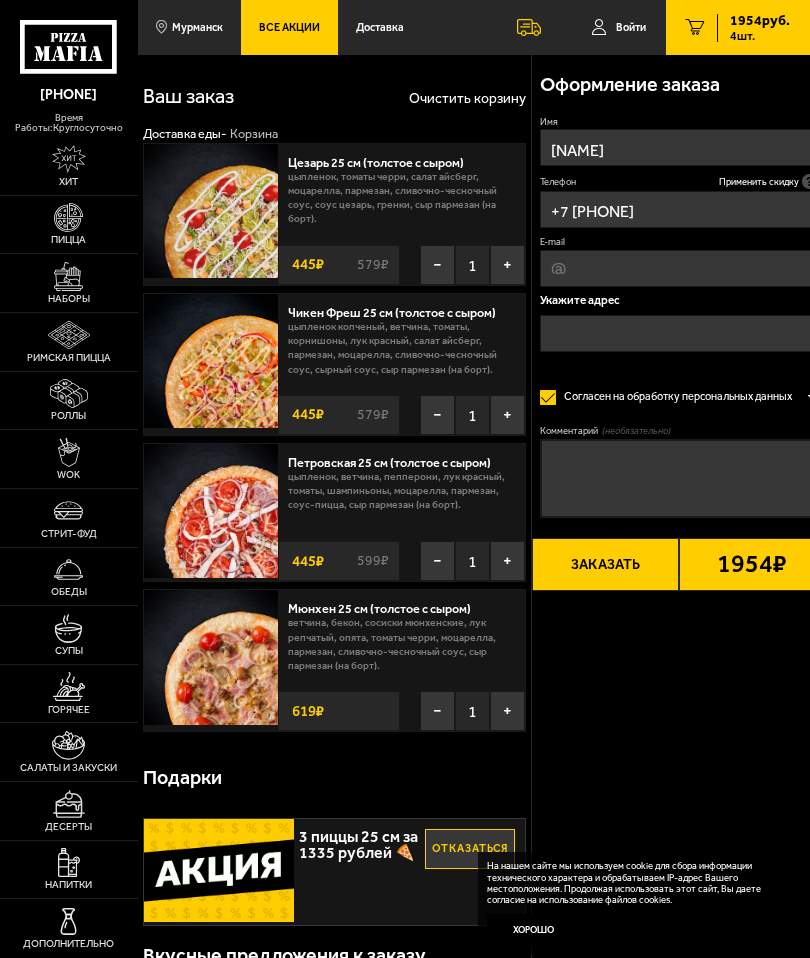 type on "+7 [PHONE]" 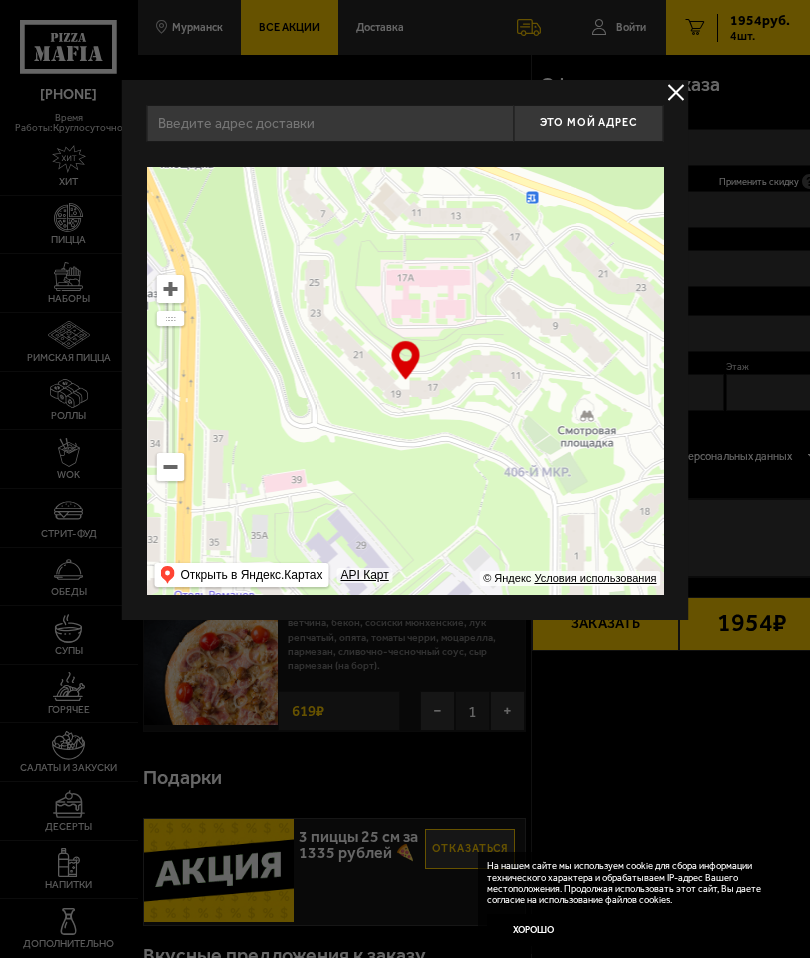 type on "[STREET], [NUMBER]" 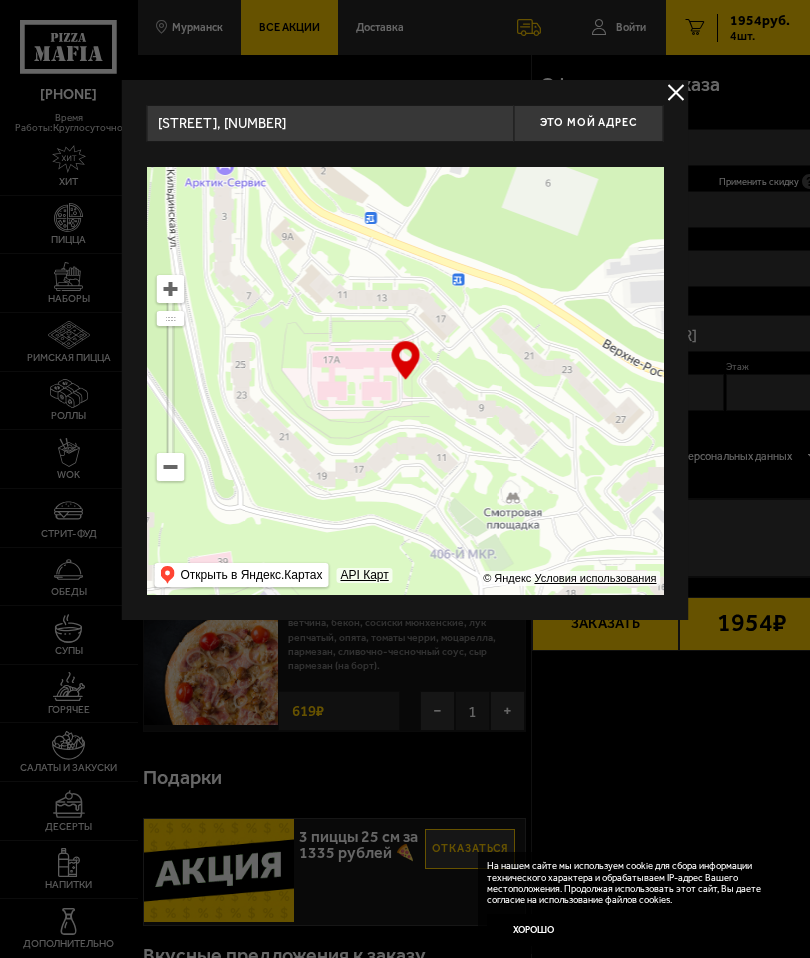 type on "[STREET], [NUMBER]" 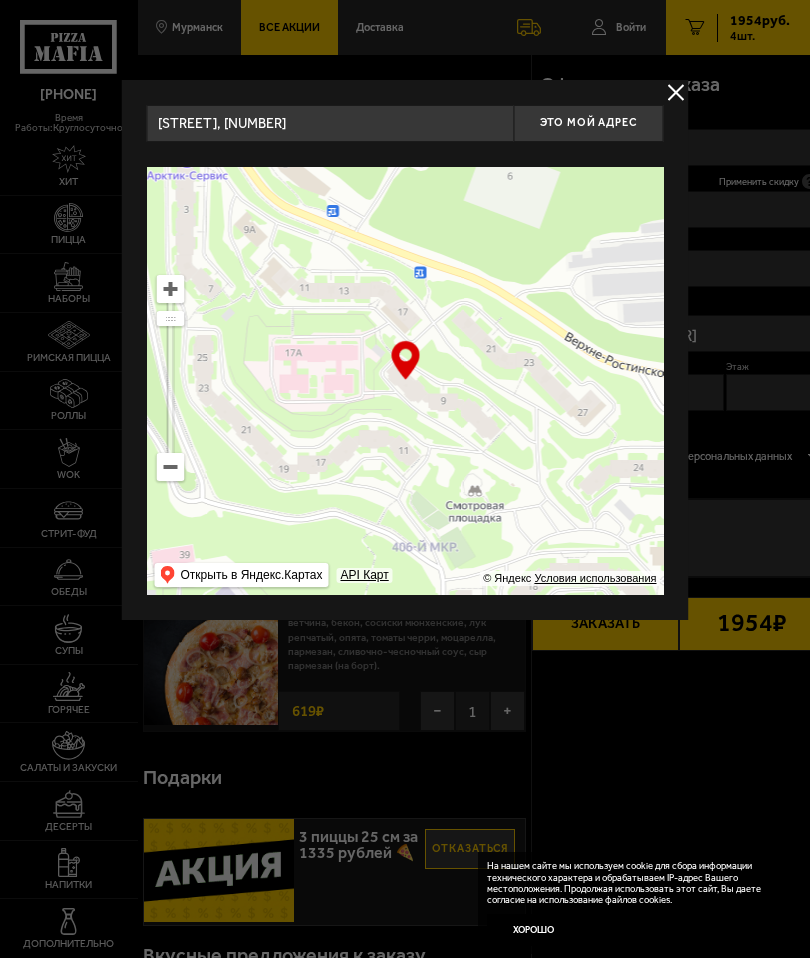 type on "[STREET], [NUMBER]" 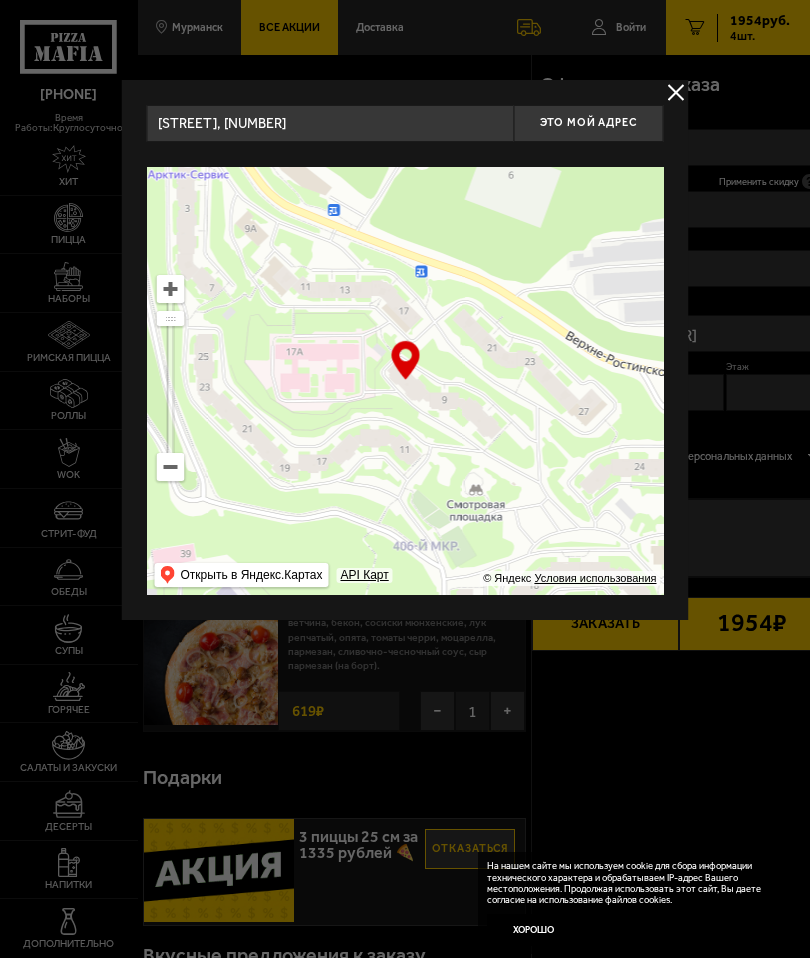 click on "Это мой адрес" at bounding box center [588, 122] 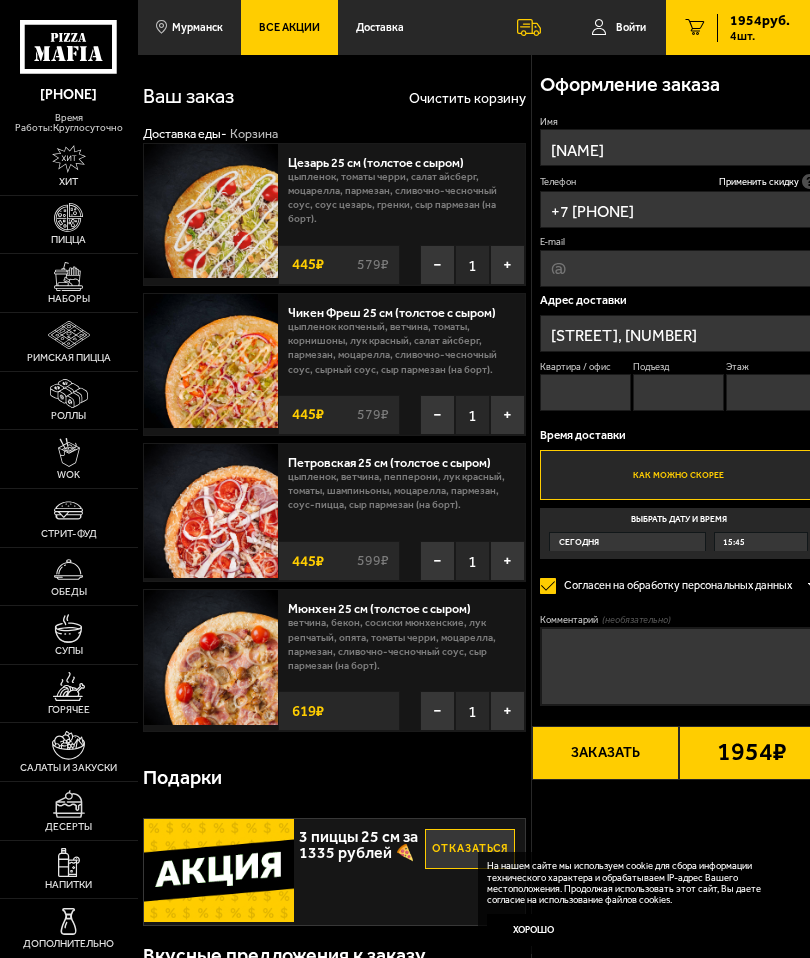 click on "Квартира / офис" at bounding box center [585, 392] 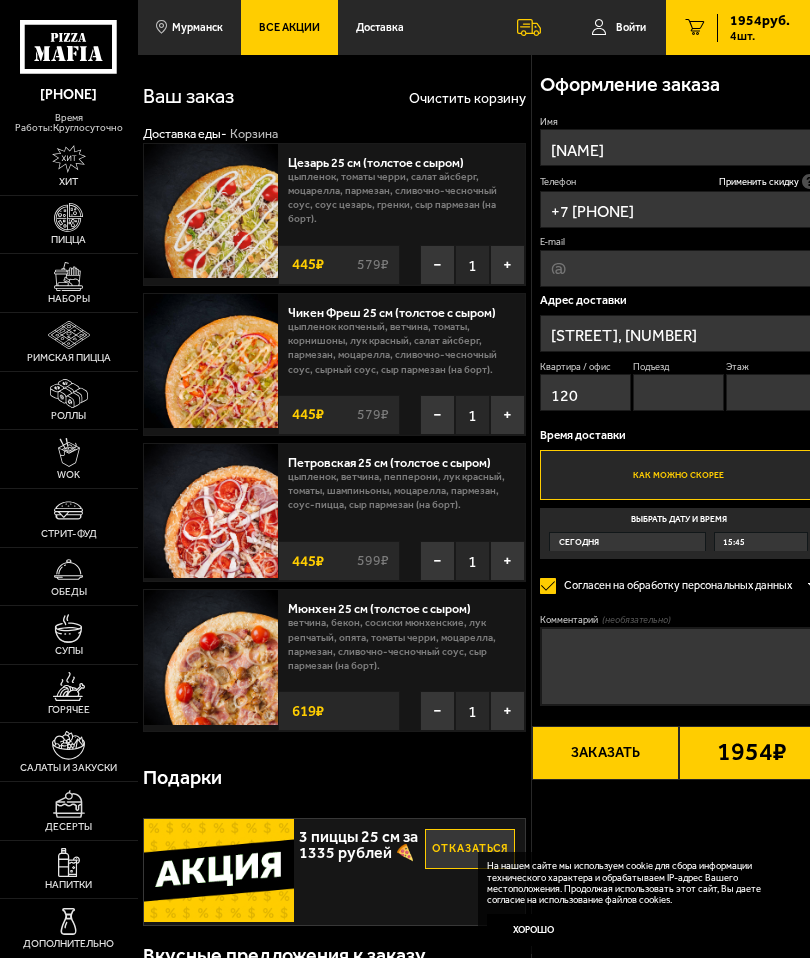 type on "120" 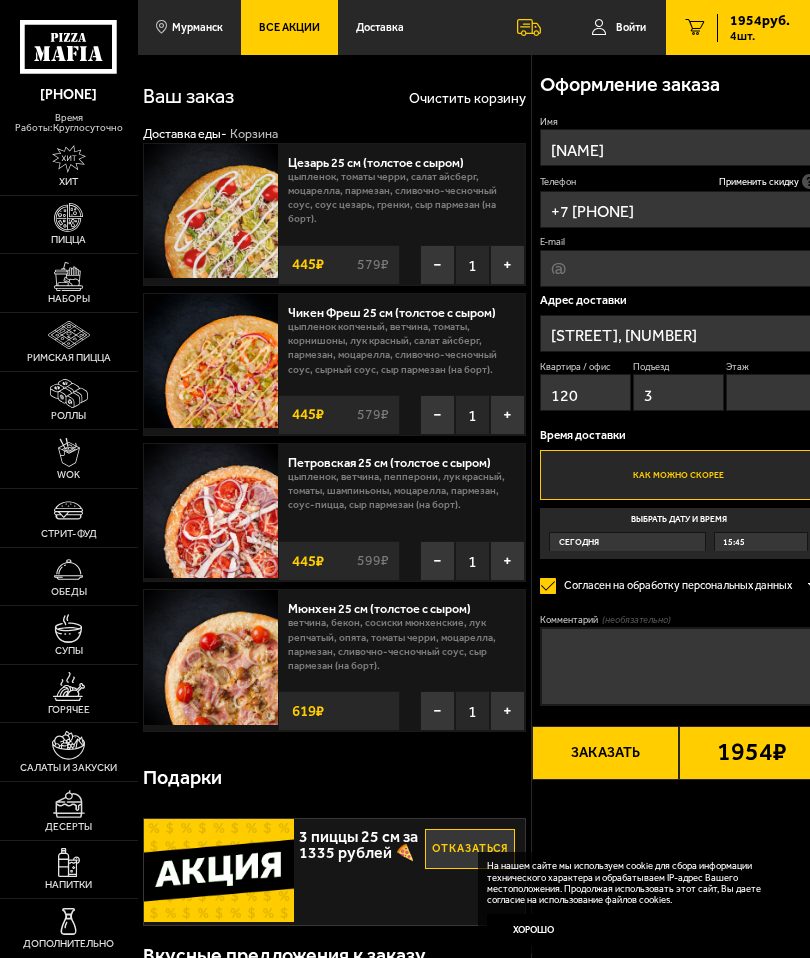 type on "3" 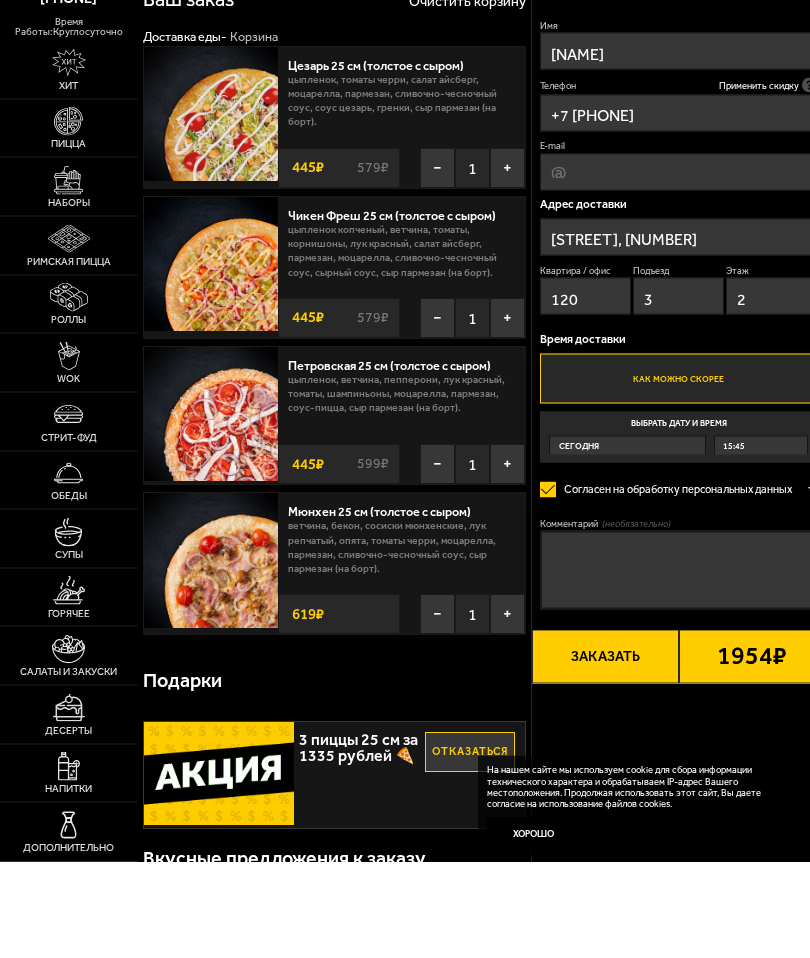 type on "2" 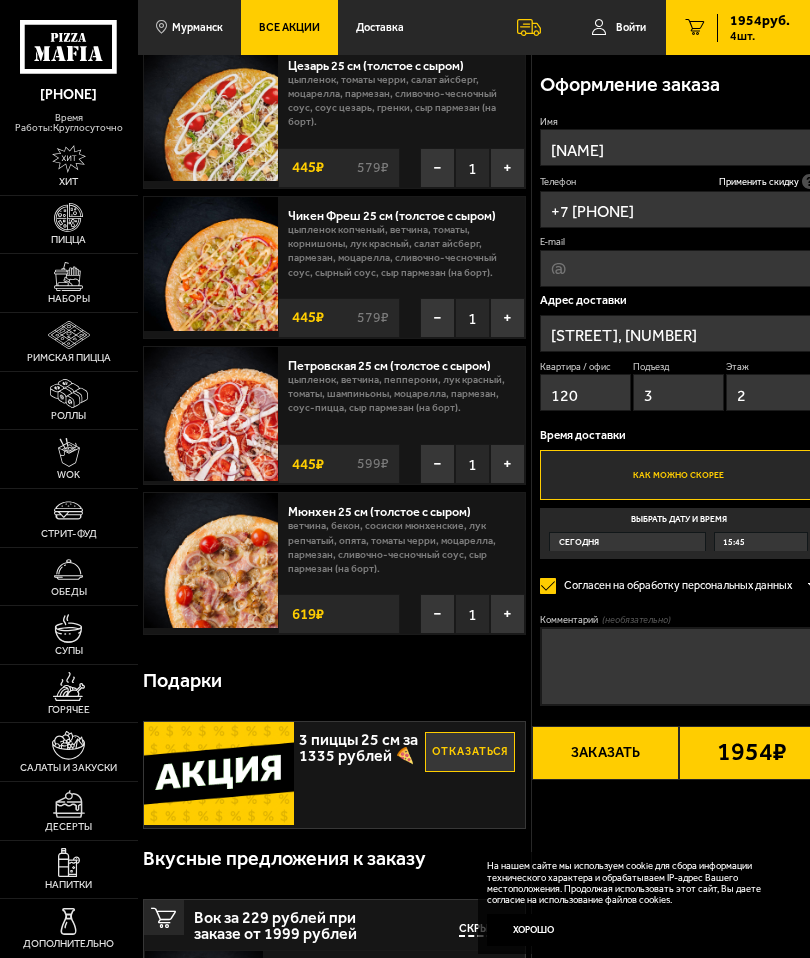 scroll, scrollTop: 0, scrollLeft: 0, axis: both 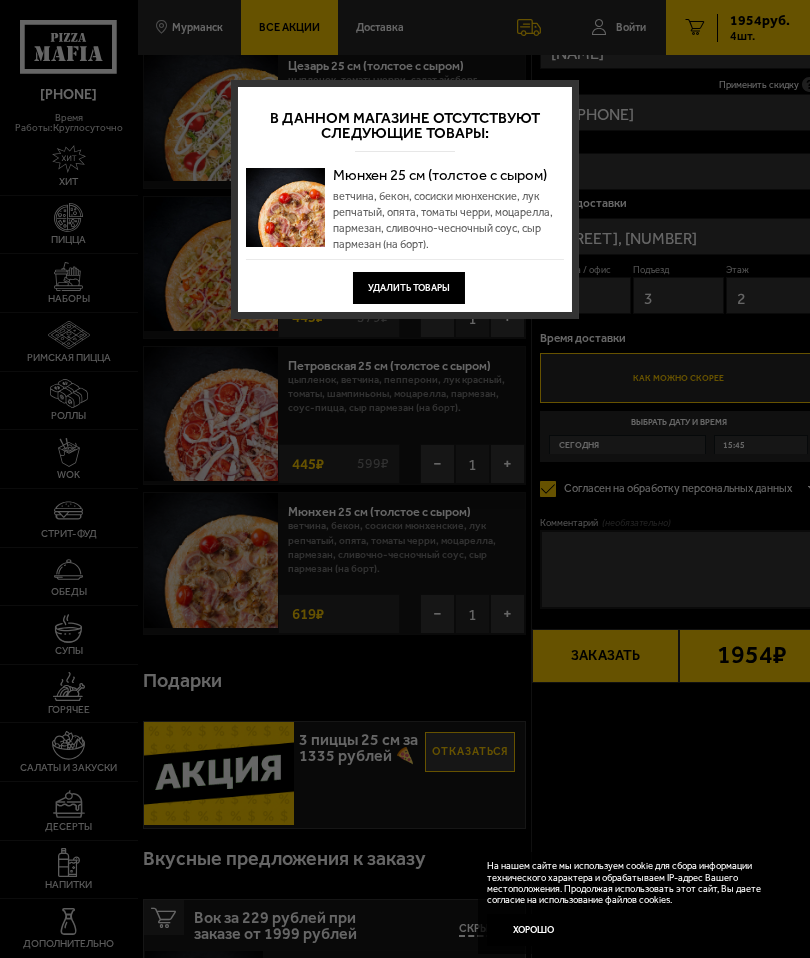 click on "Удалить товары" at bounding box center [409, 288] 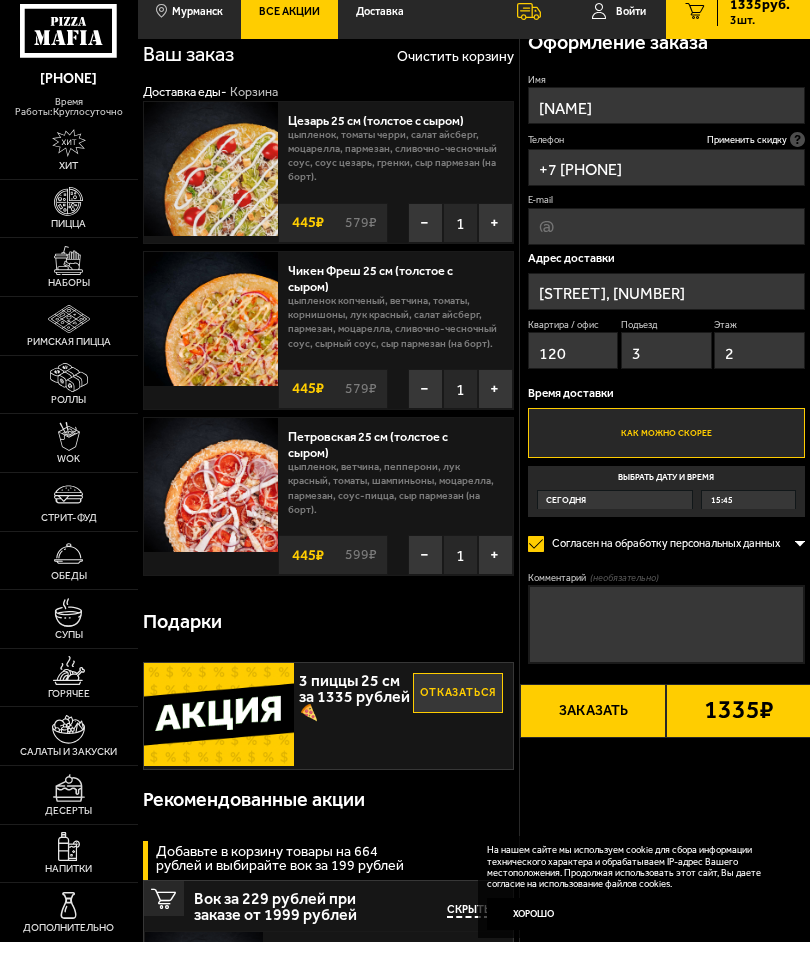 scroll, scrollTop: 55, scrollLeft: 0, axis: vertical 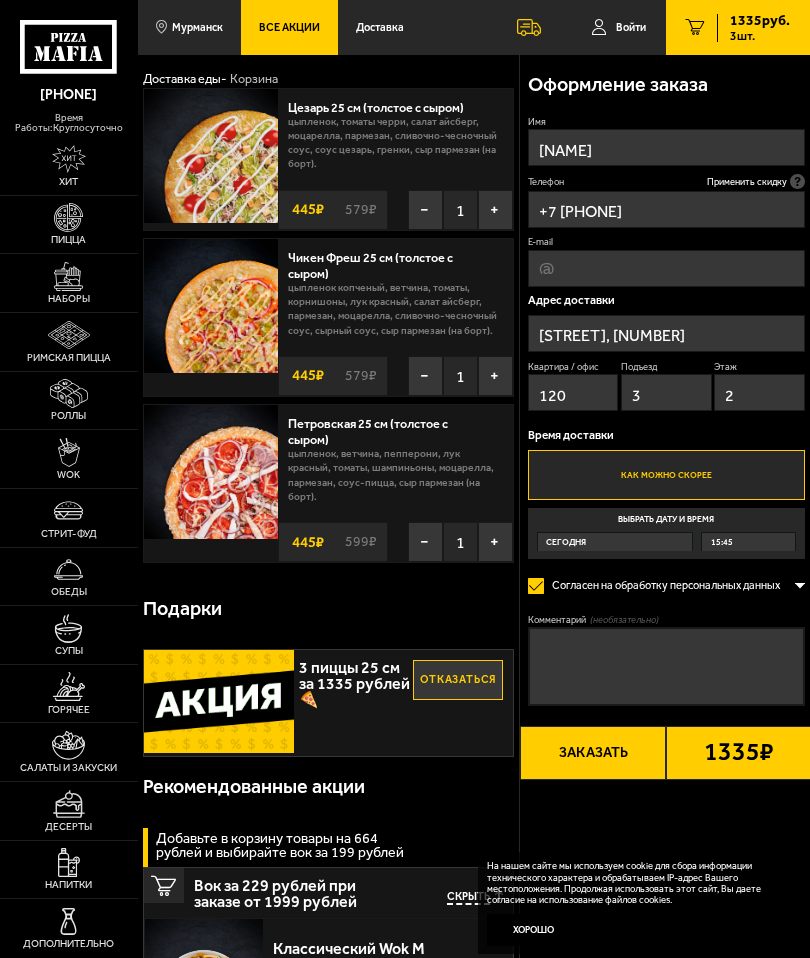 click on "+" at bounding box center [495, 376] 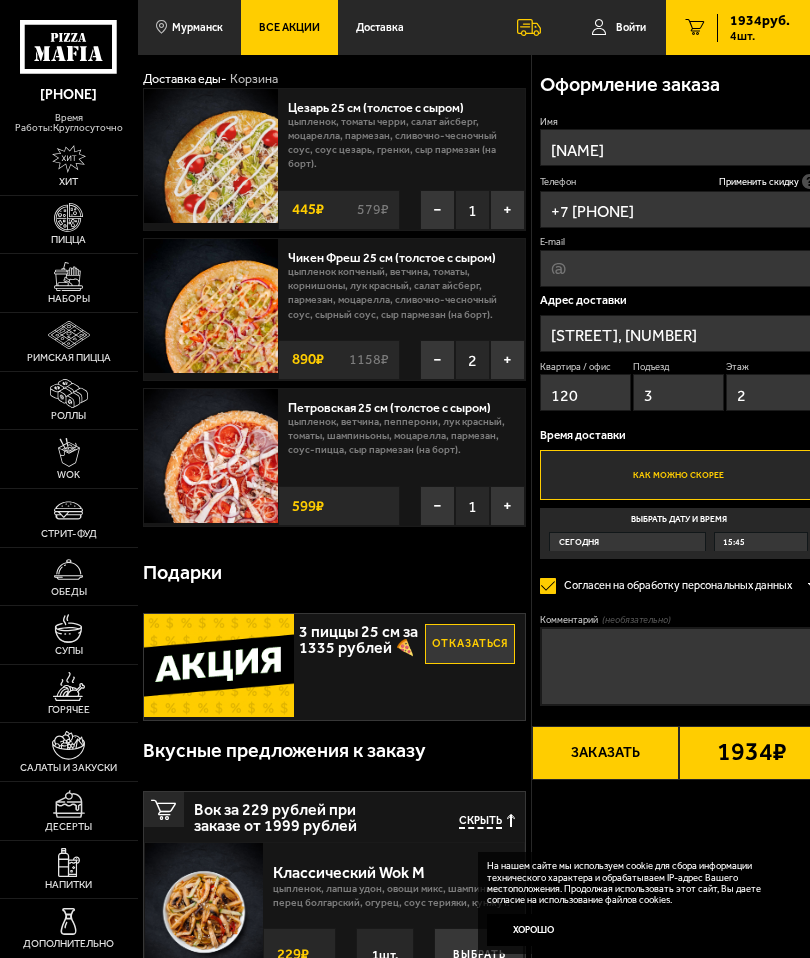 click on "Заказать" at bounding box center (605, 753) 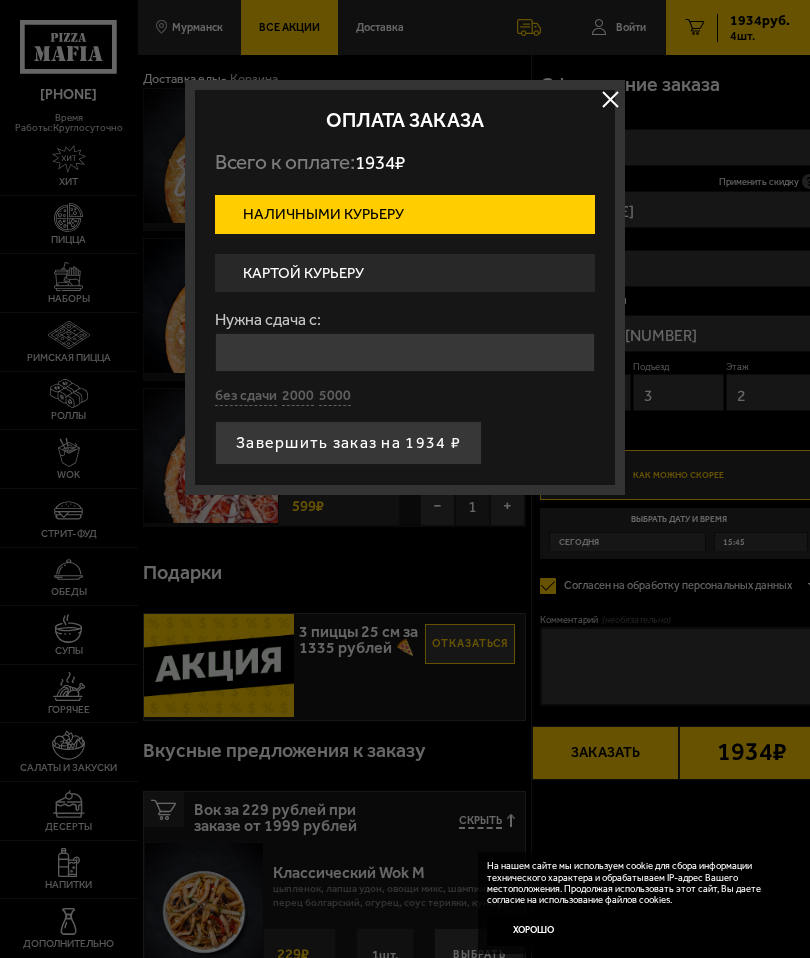 scroll, scrollTop: 0, scrollLeft: 0, axis: both 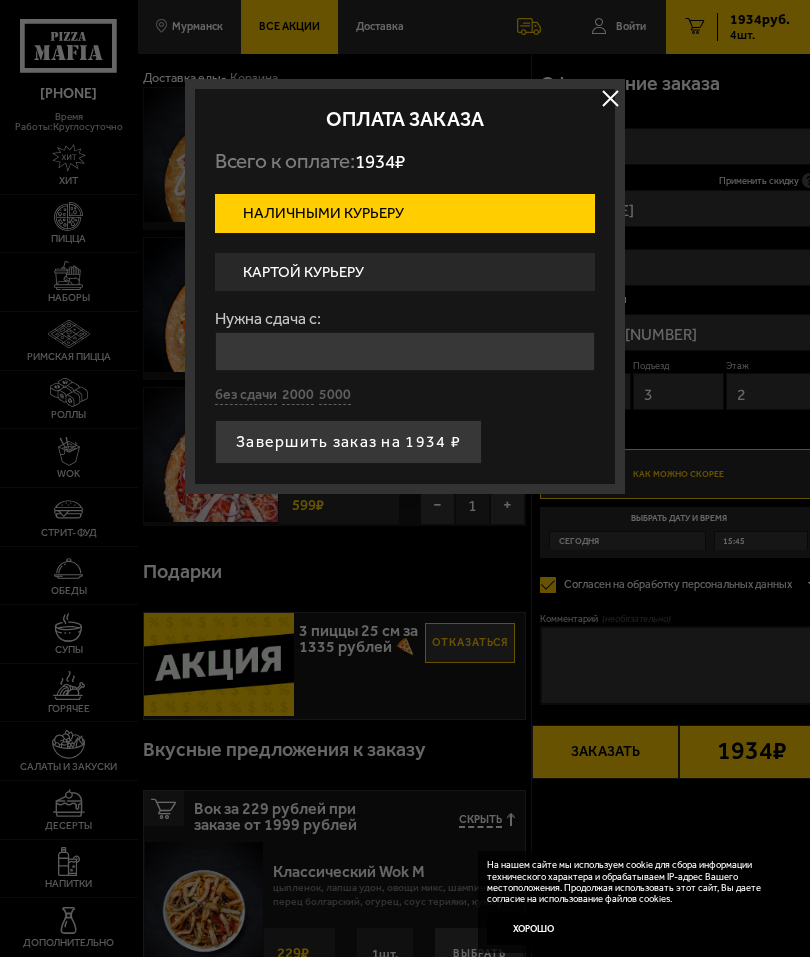 click on "Наличными курьеру" at bounding box center [405, 214] 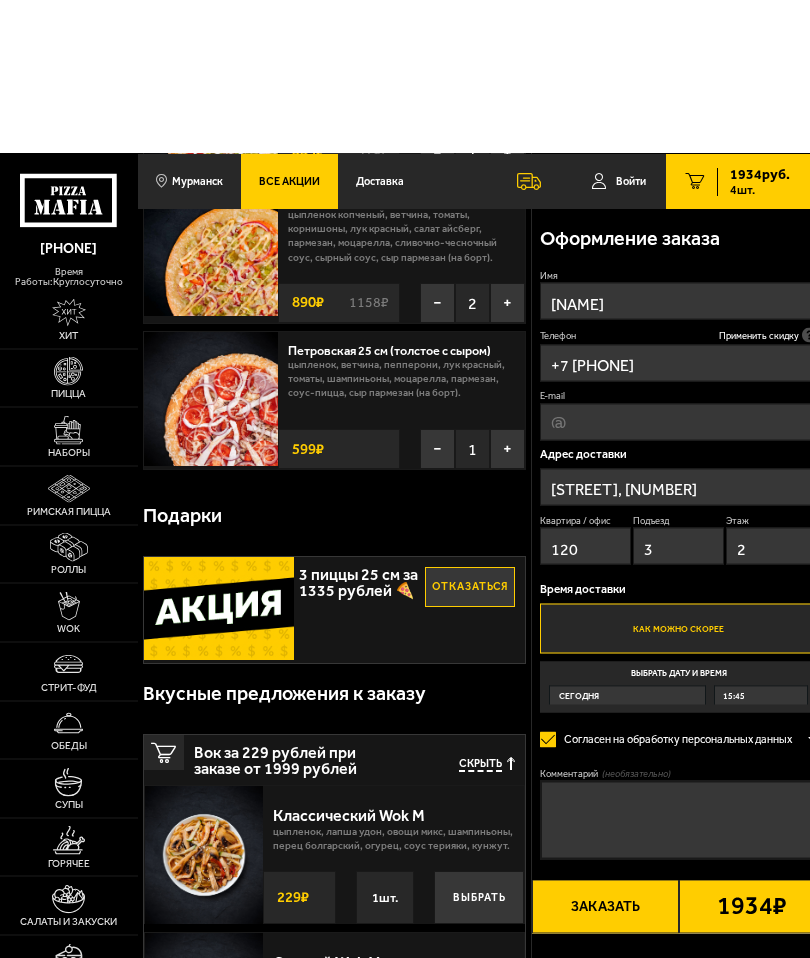 scroll, scrollTop: 0, scrollLeft: 0, axis: both 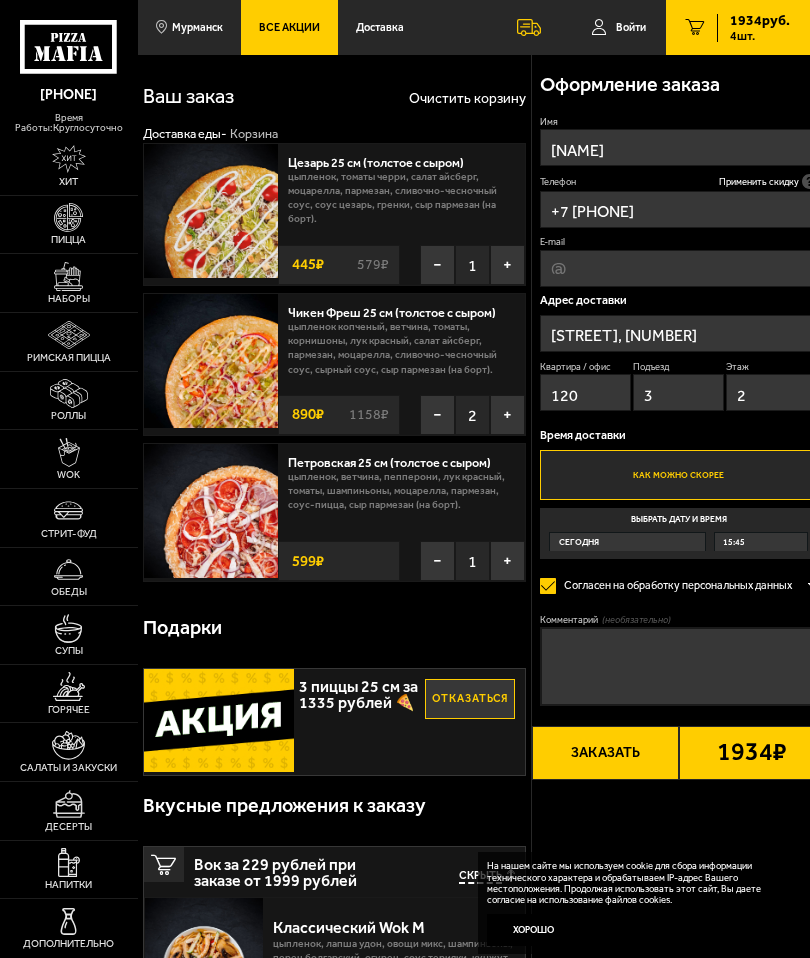 click on "Заказать" at bounding box center (605, 753) 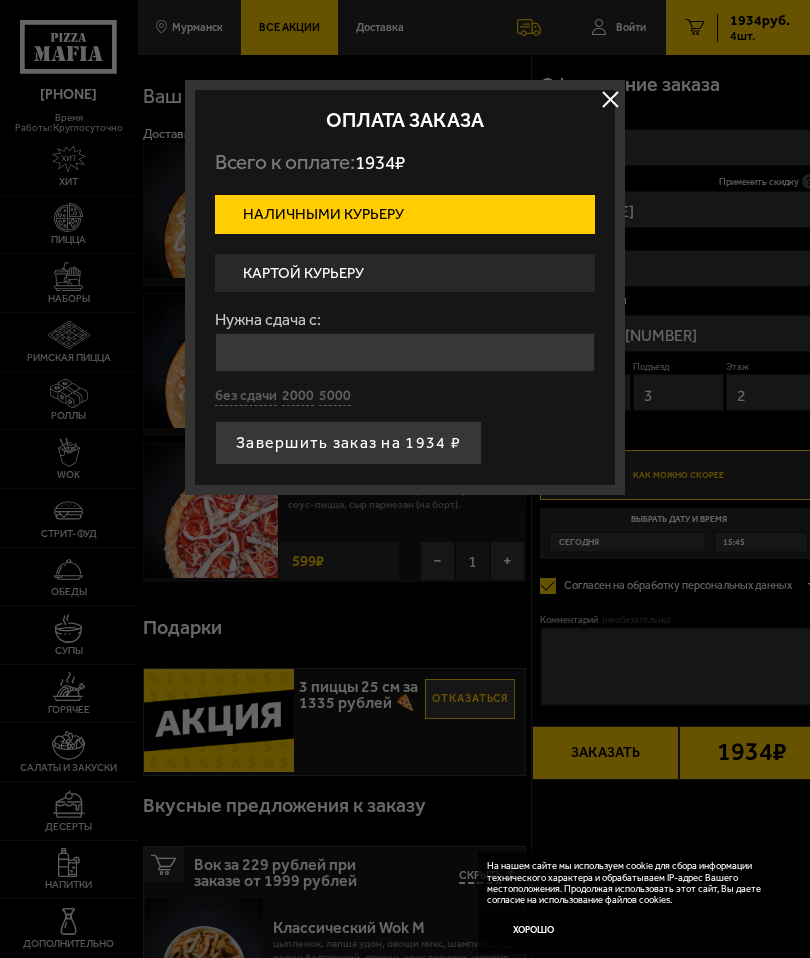 click on "Картой курьеру" at bounding box center [405, 273] 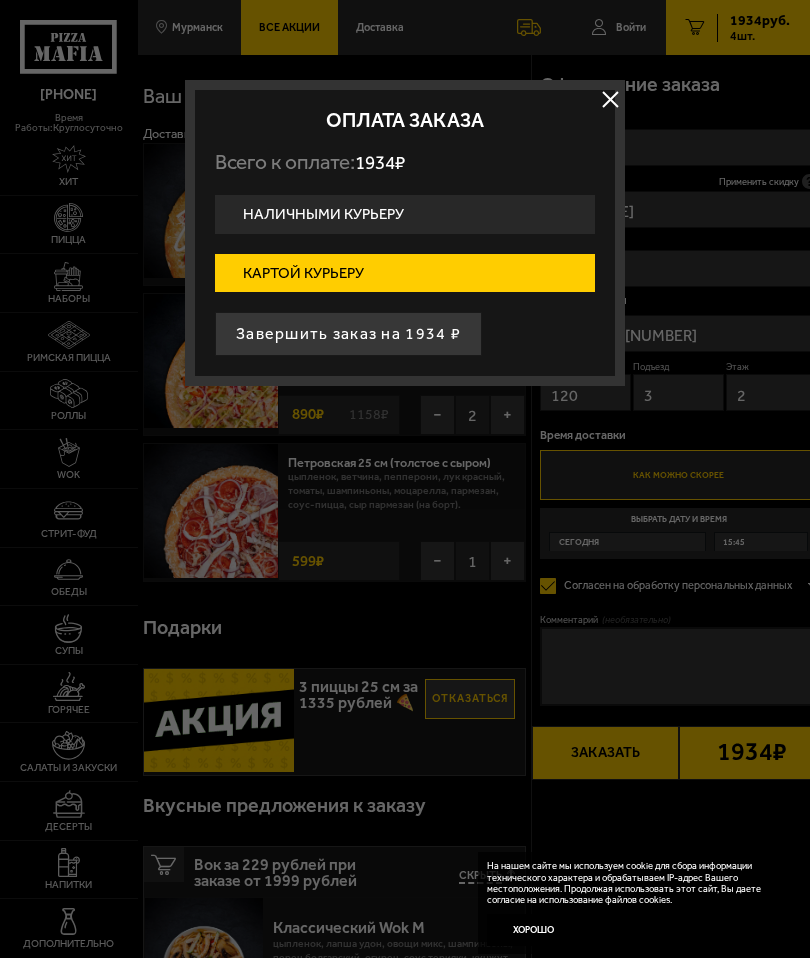 click on "Завершить заказ на 1934 ₽" at bounding box center (348, 334) 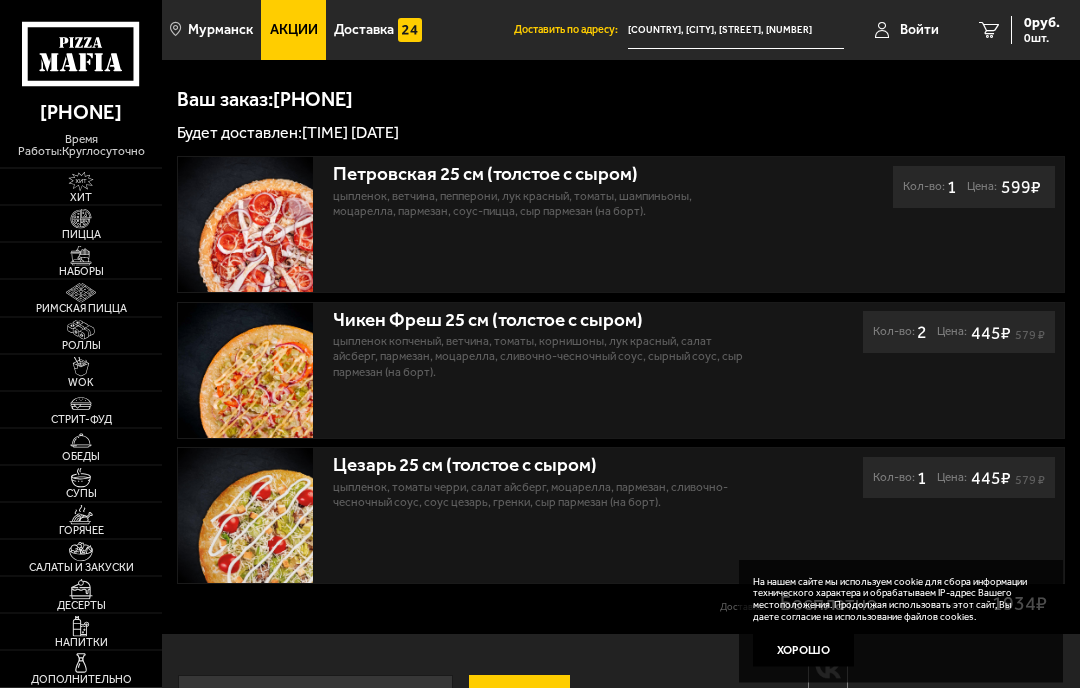 scroll, scrollTop: 0, scrollLeft: 0, axis: both 